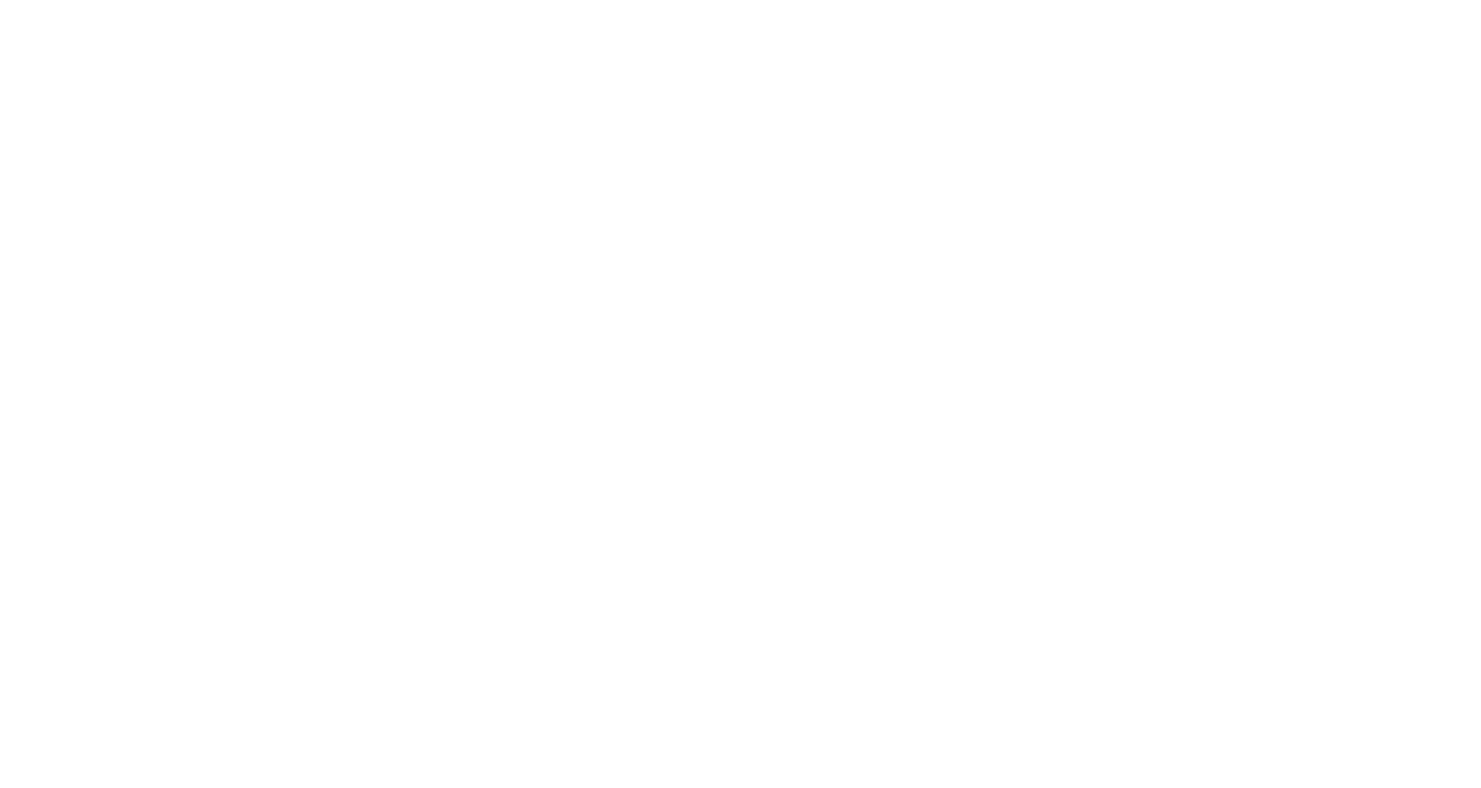scroll, scrollTop: 0, scrollLeft: 0, axis: both 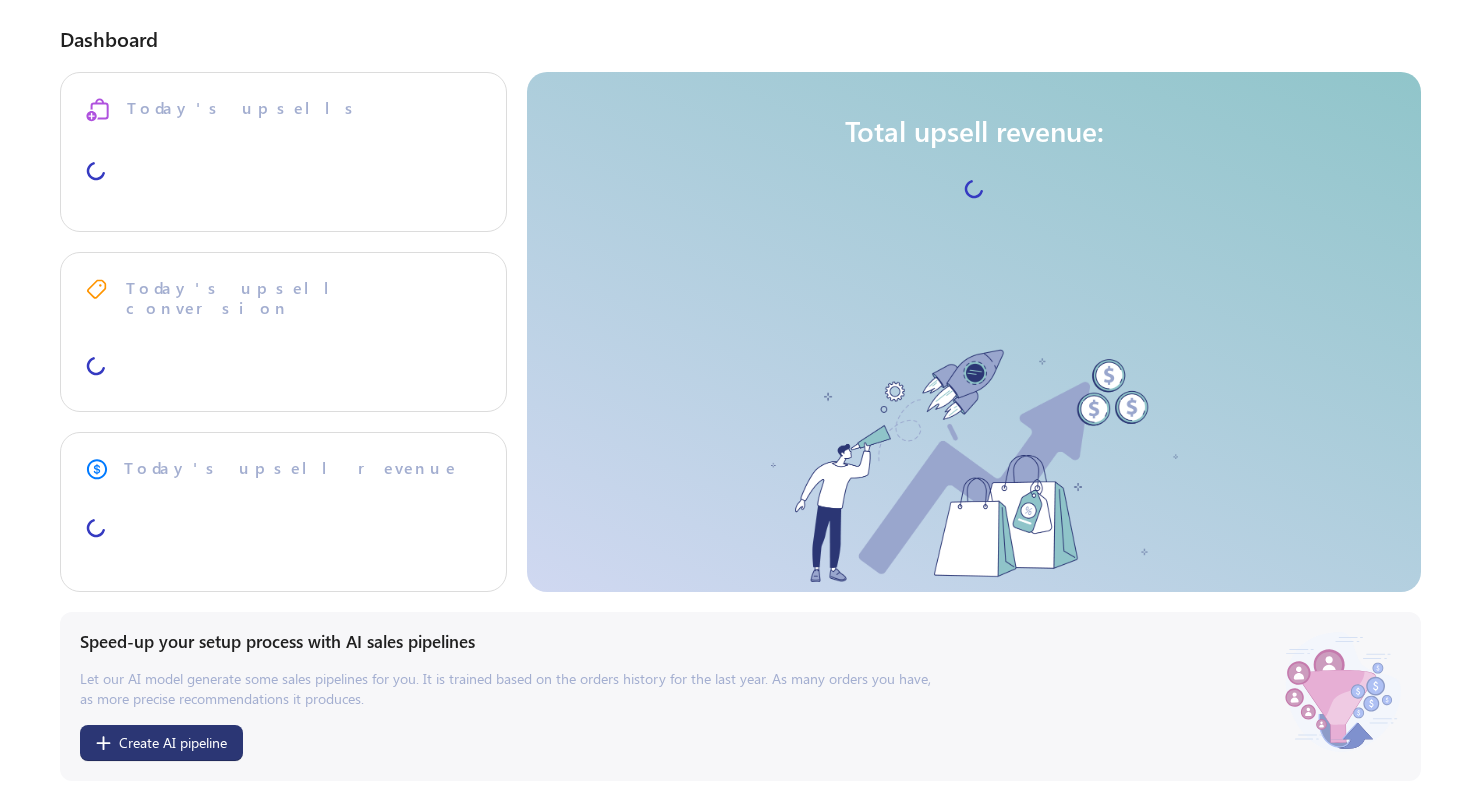 select on "**" 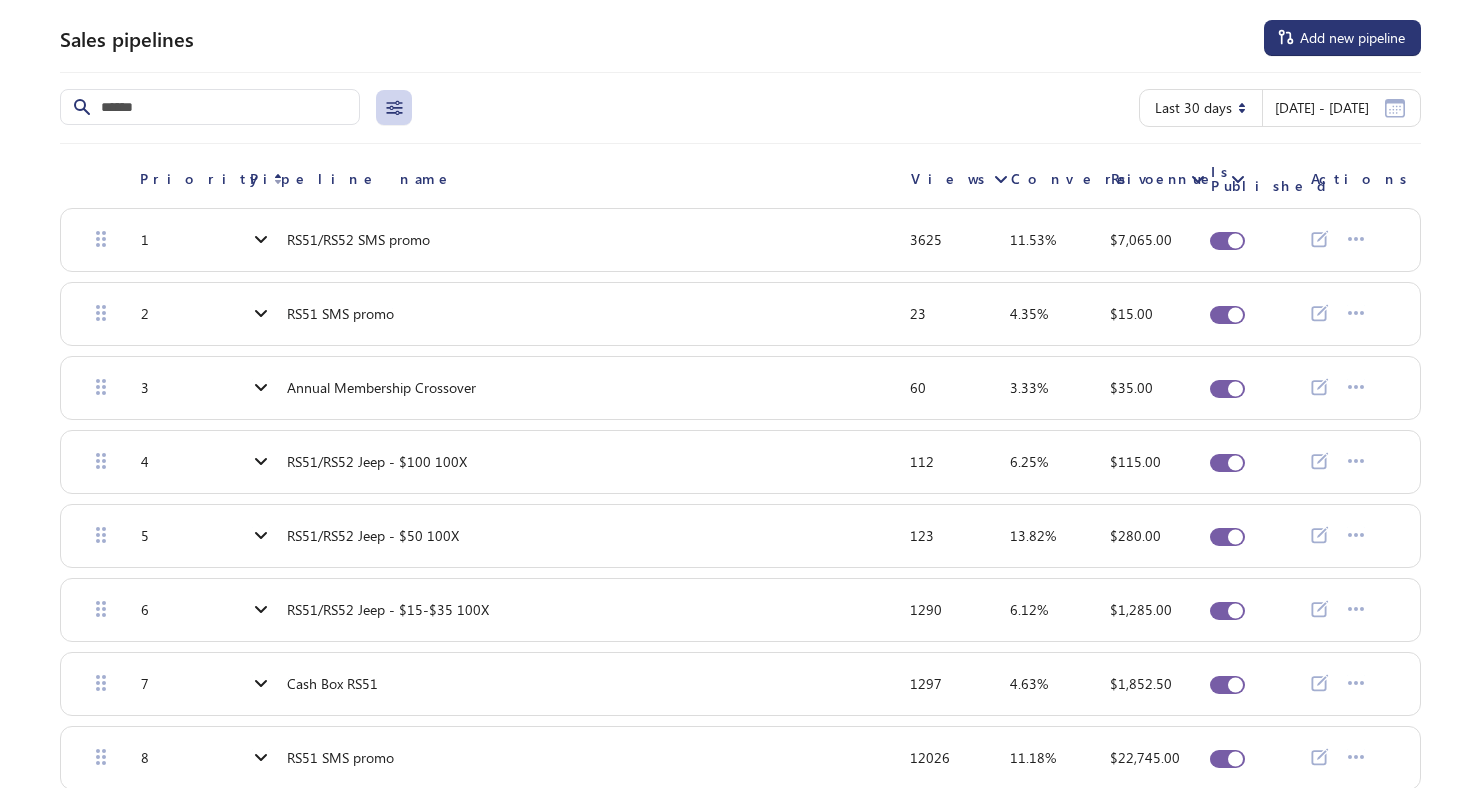 click 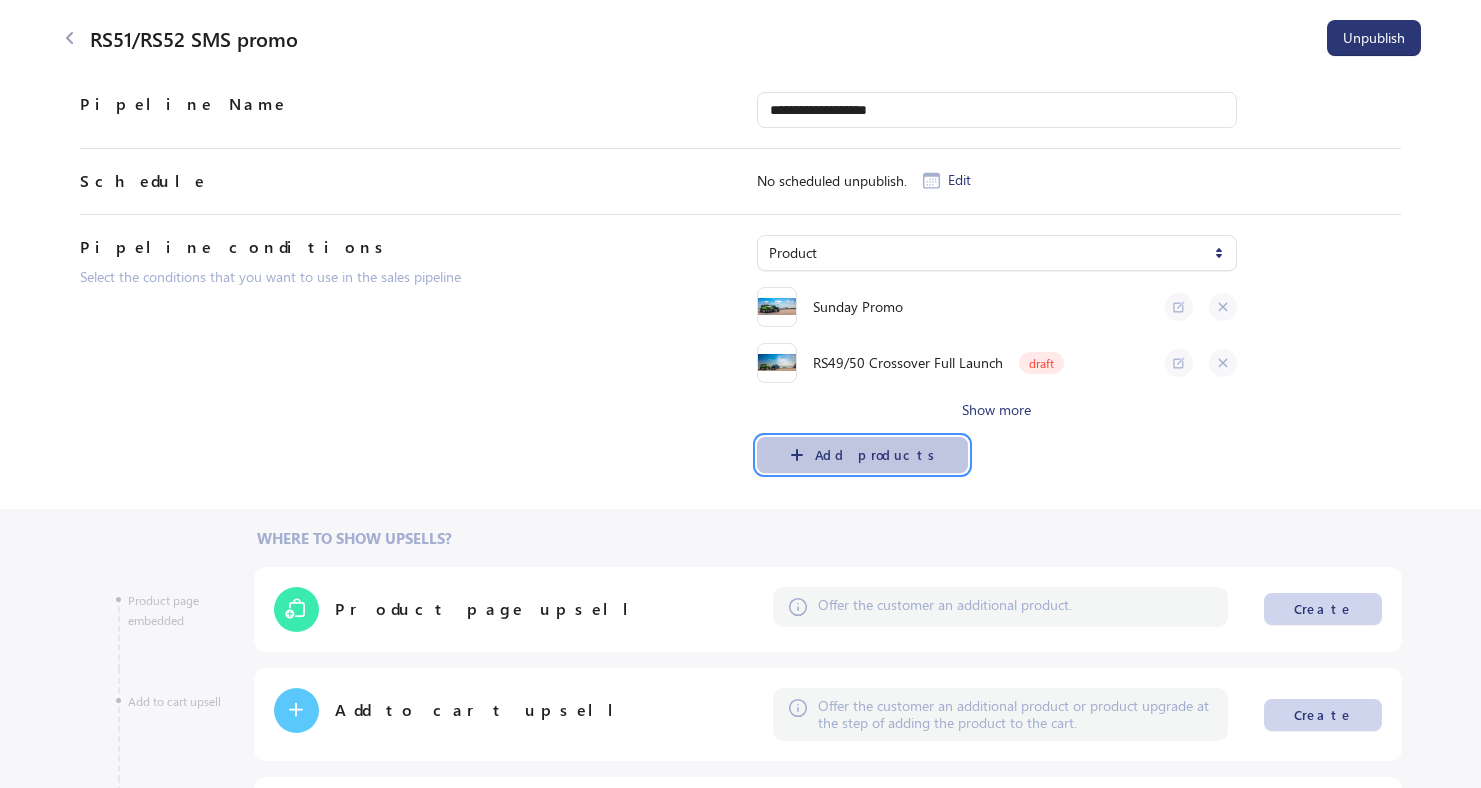 click on "Add products" at bounding box center [862, 455] 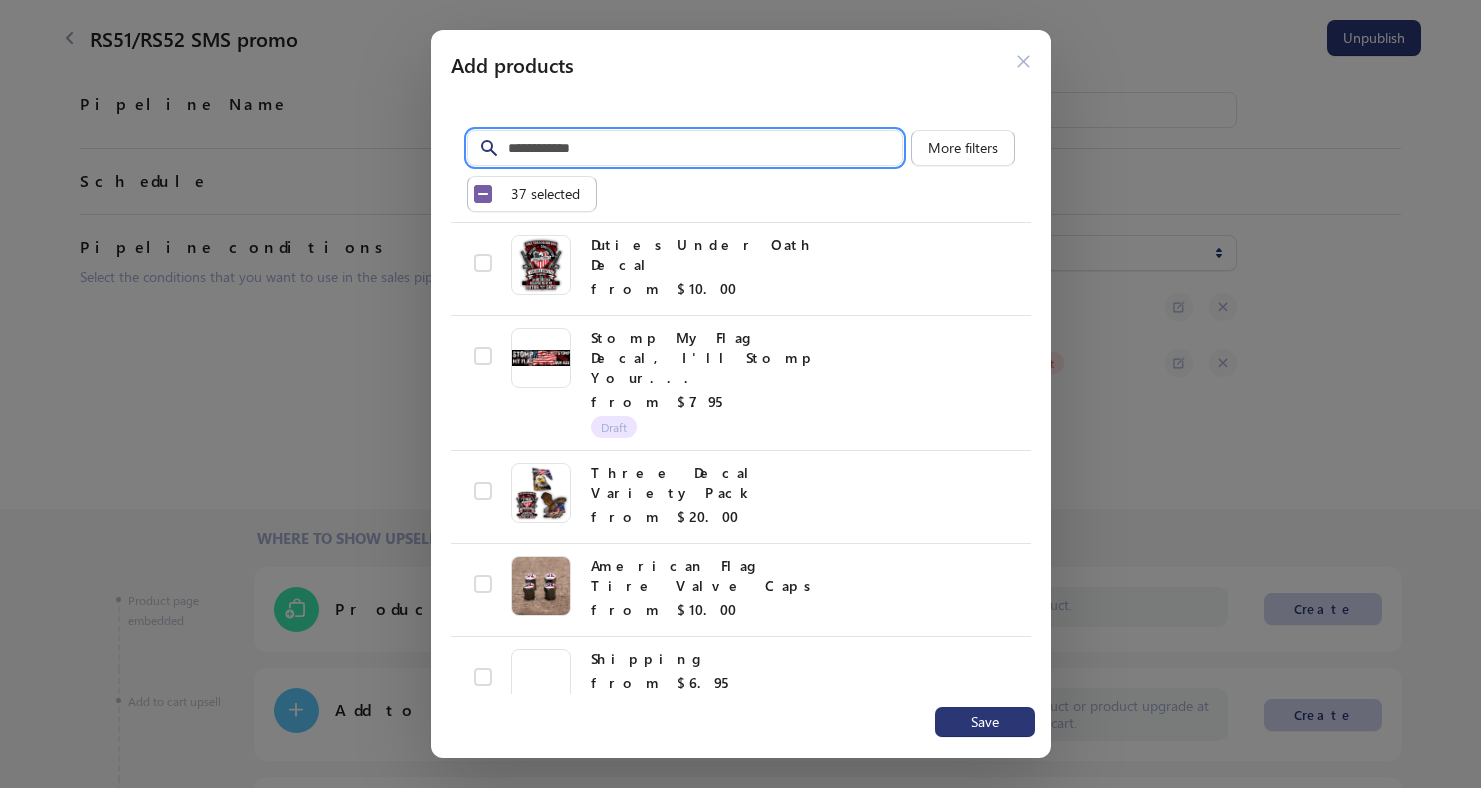 click on "Filter items" at bounding box center [705, 148] 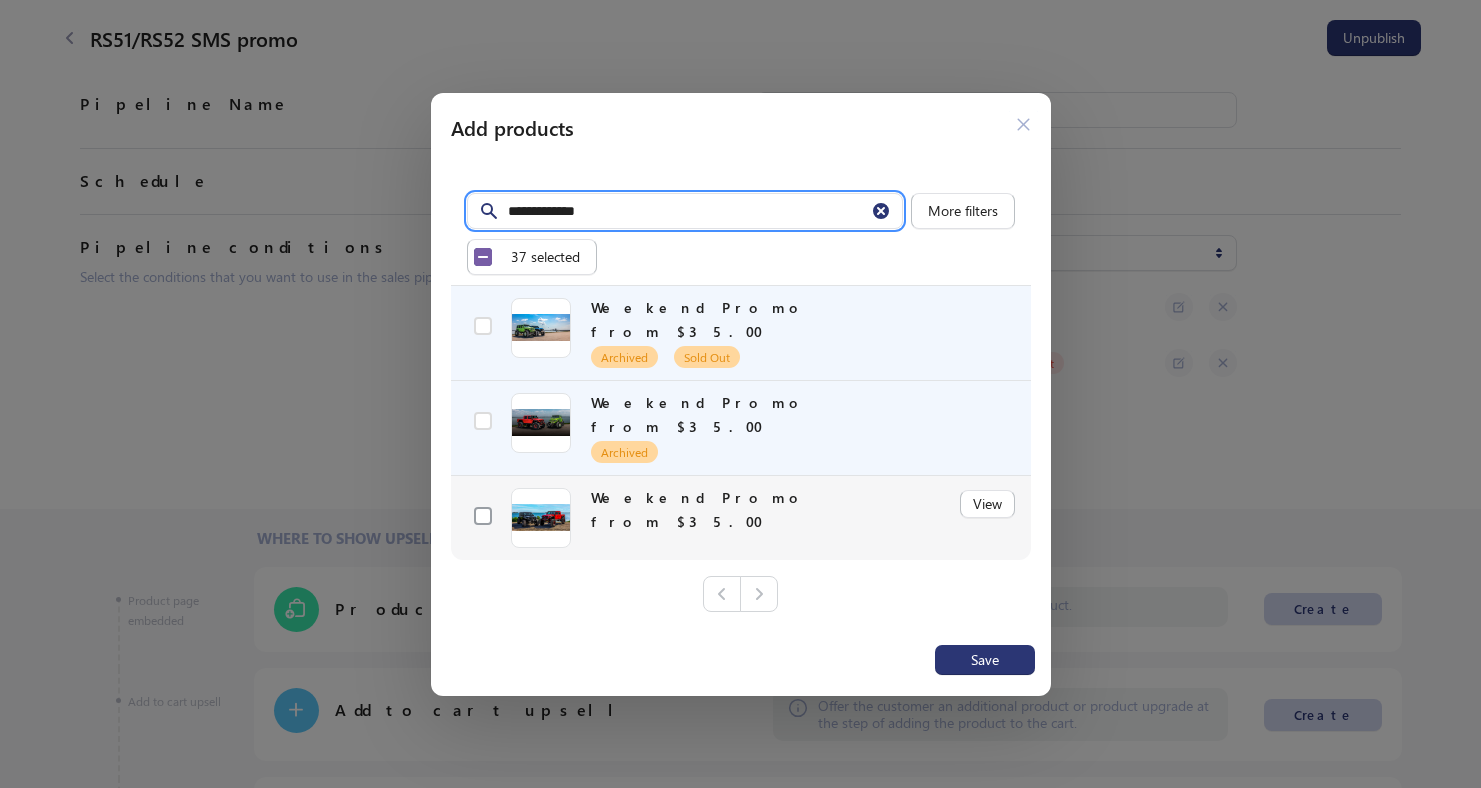 type on "**********" 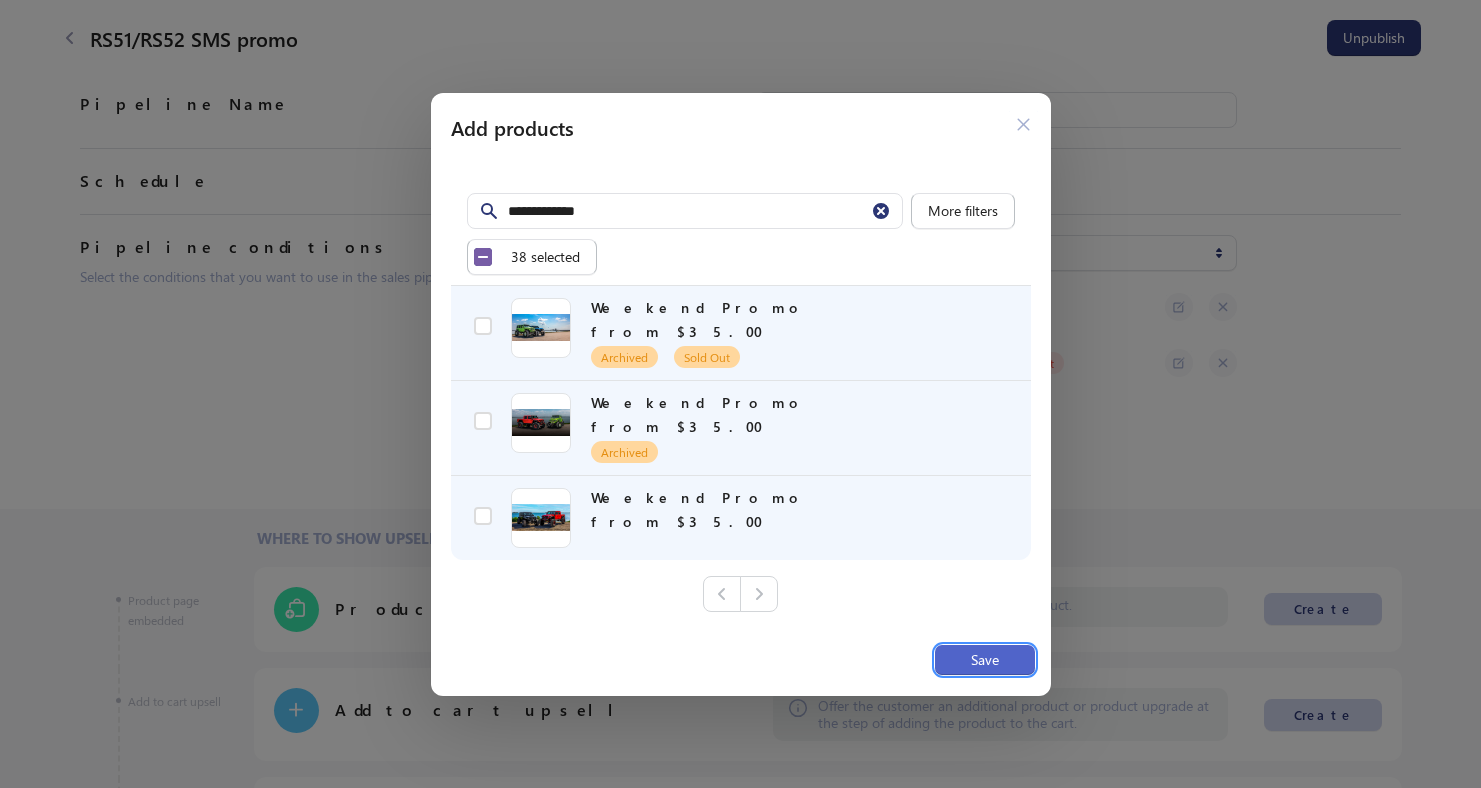 click on "Save" at bounding box center (985, 660) 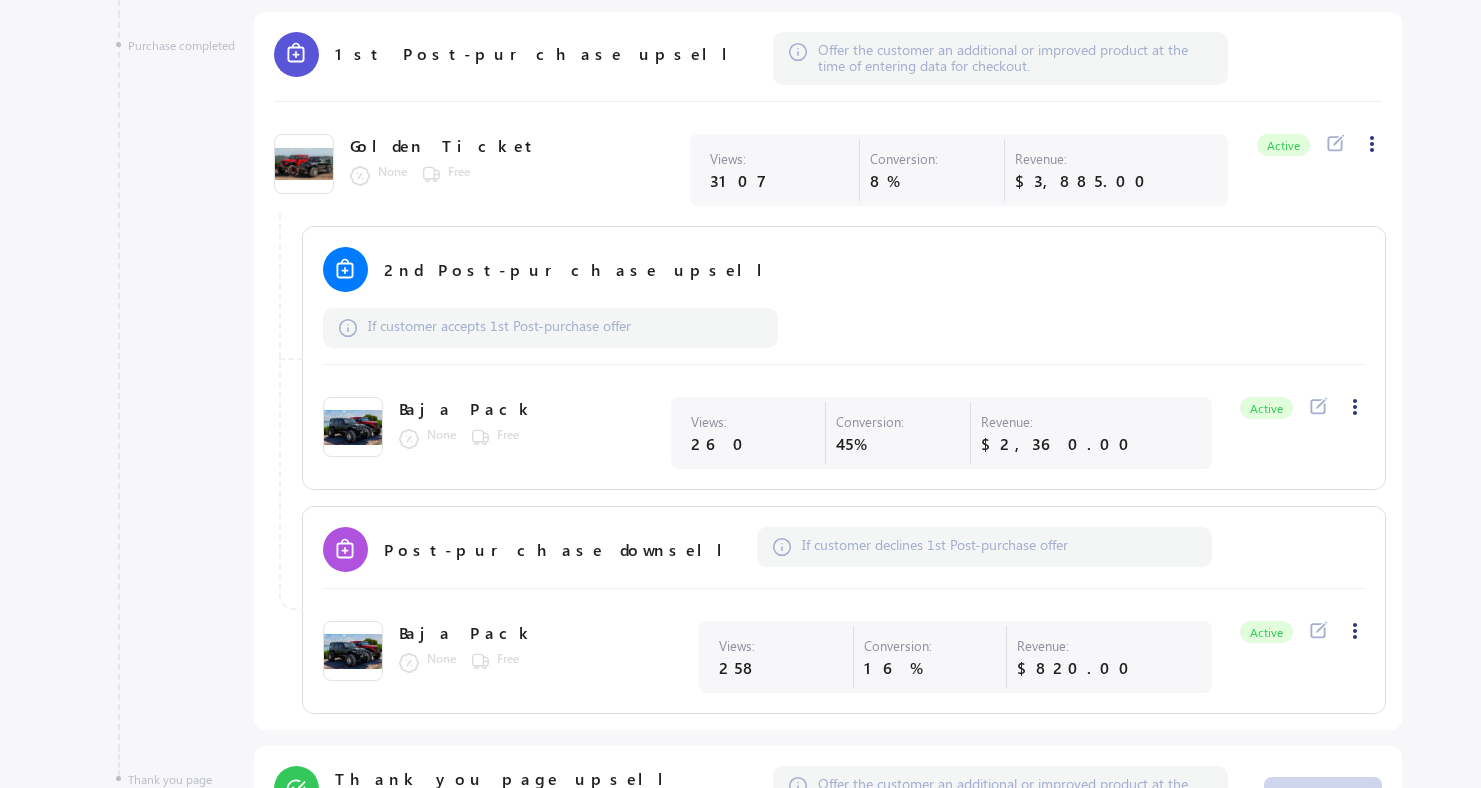 scroll, scrollTop: 968, scrollLeft: 0, axis: vertical 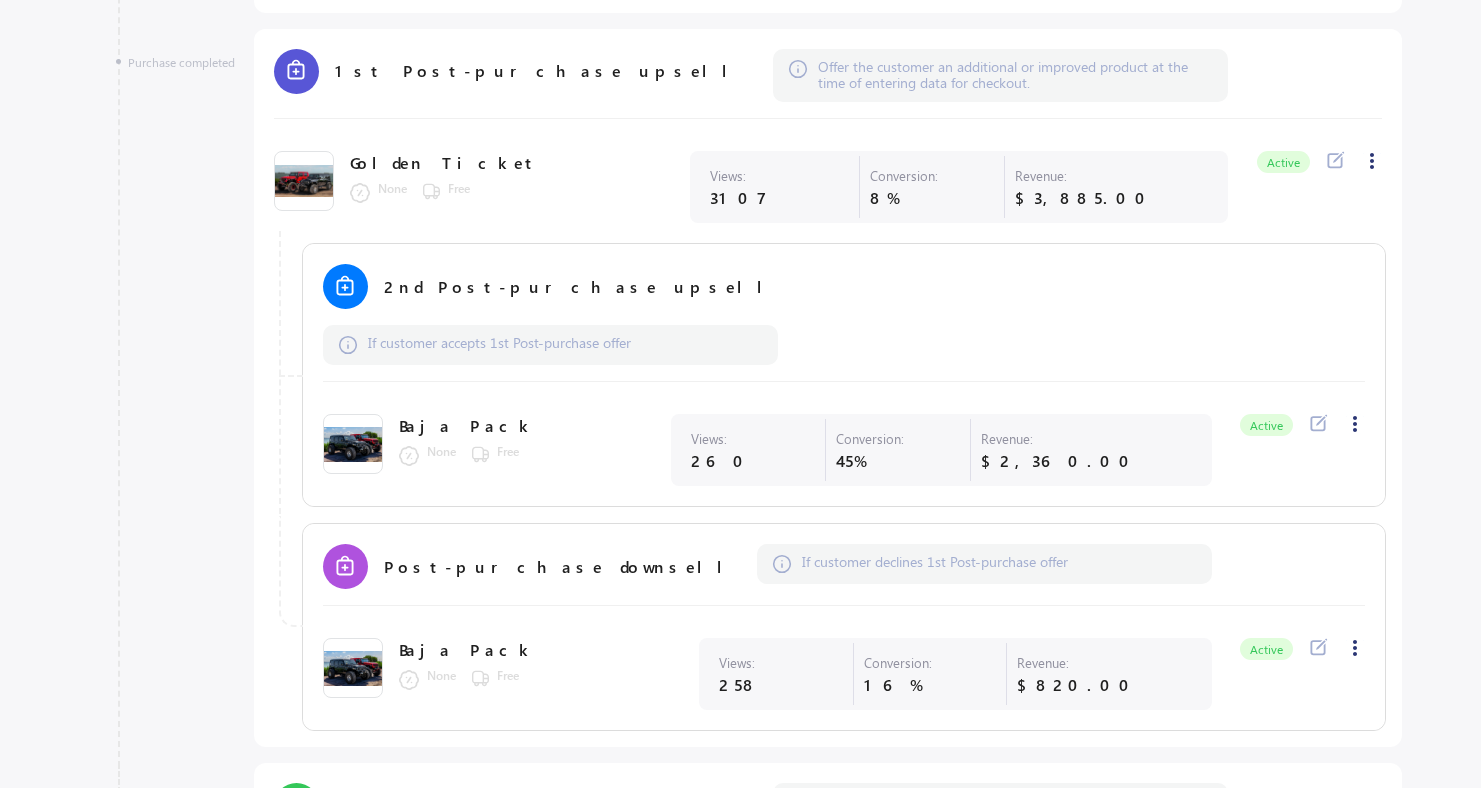 click 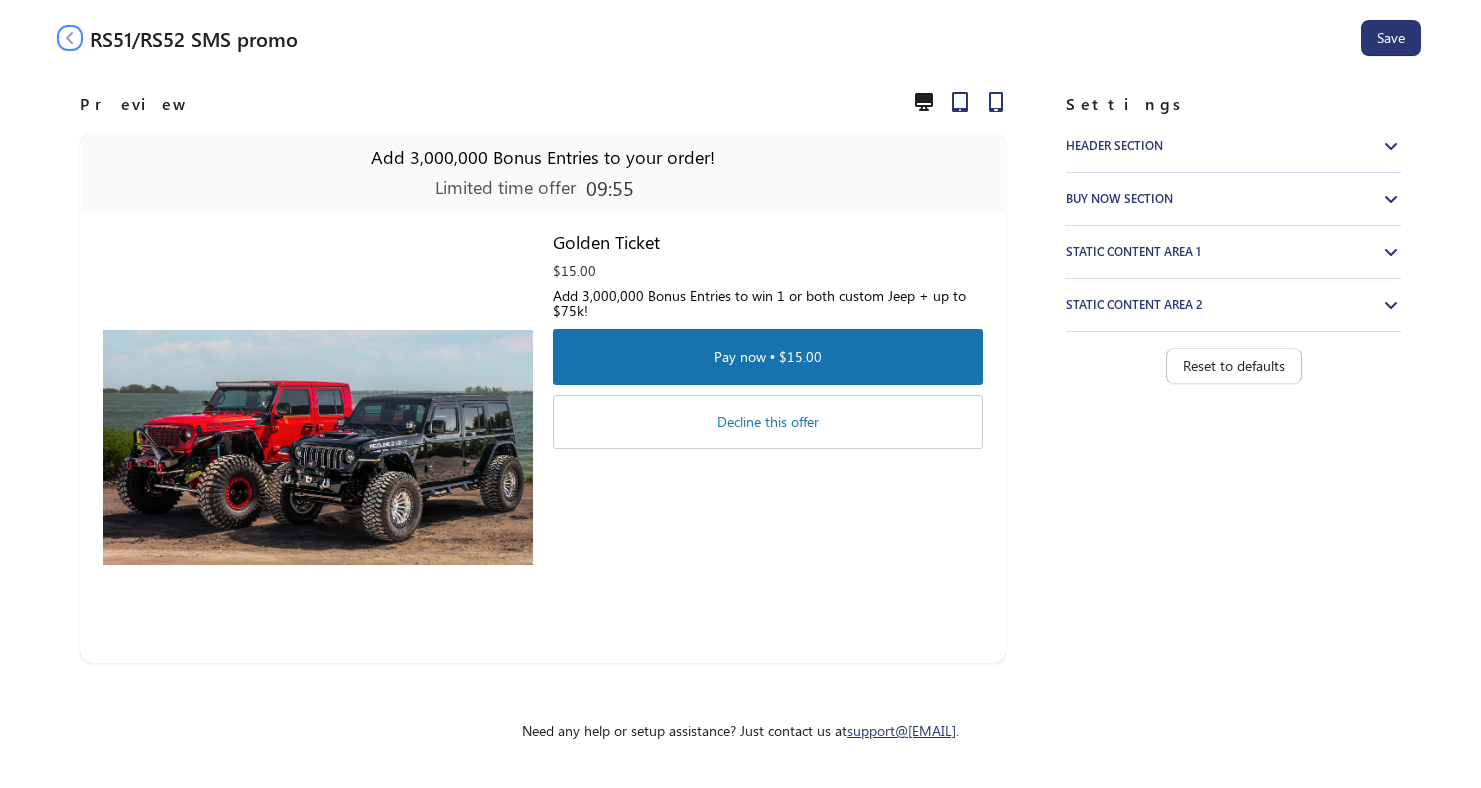 click 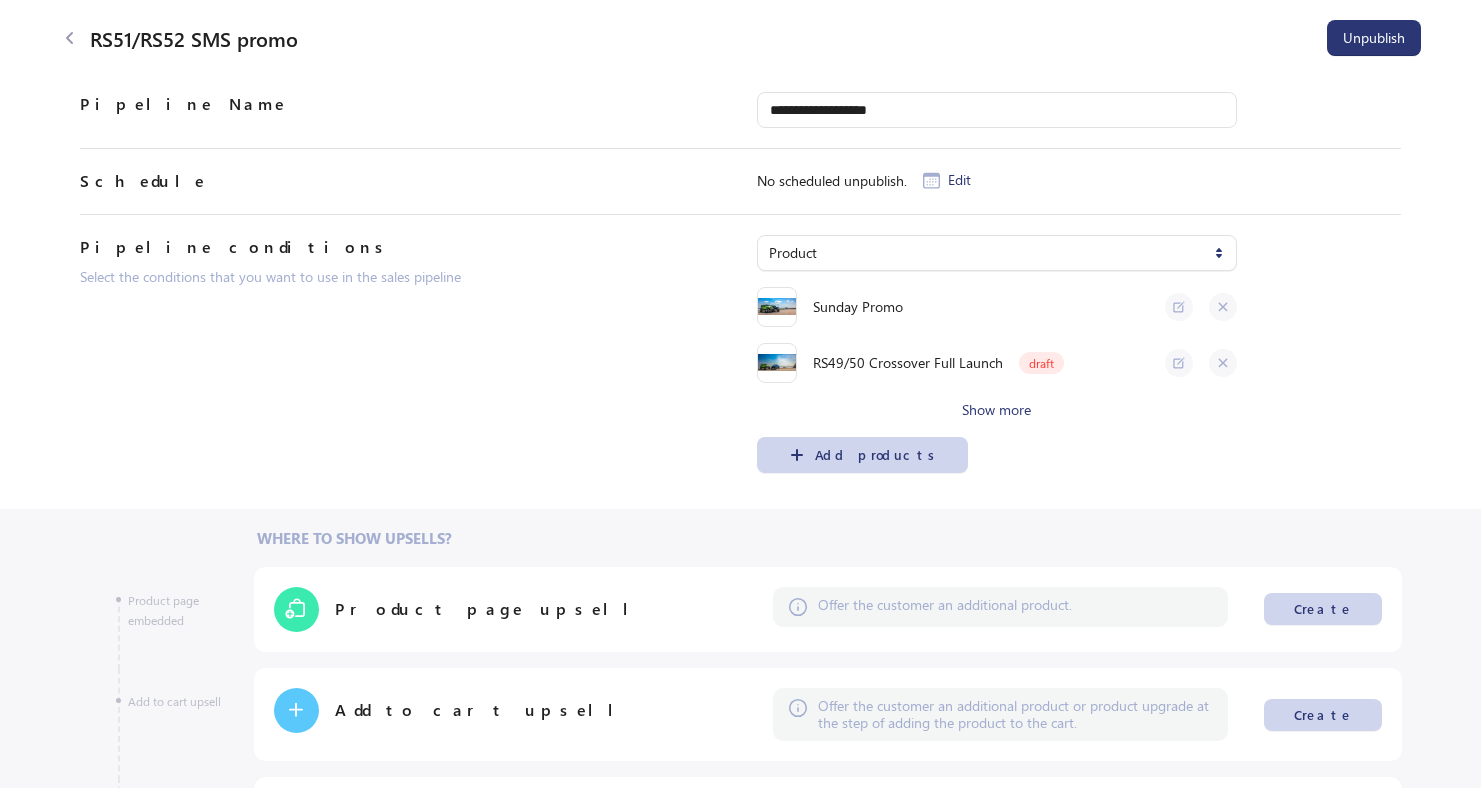 click 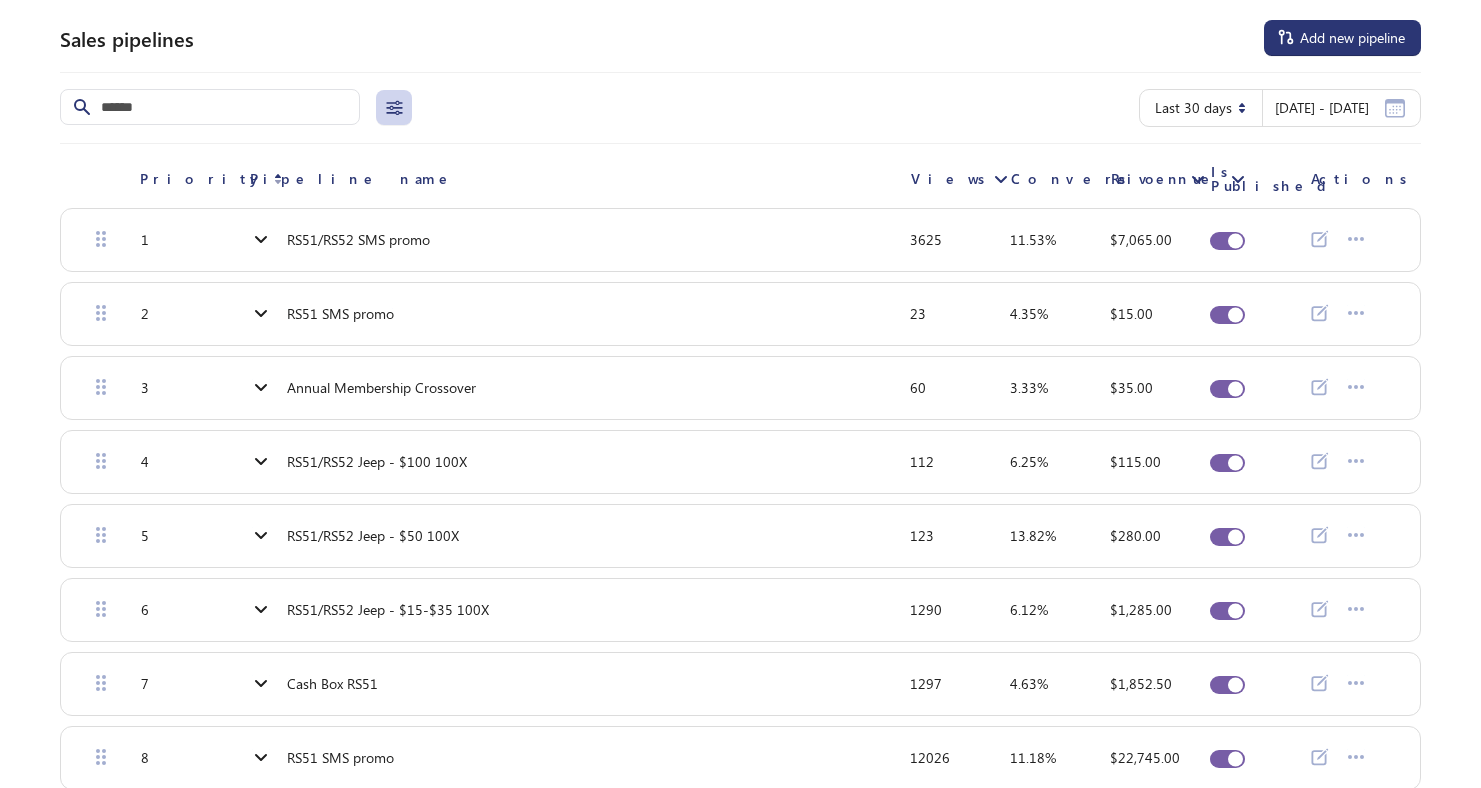 click on "Sales pipelines Add new pipeline" at bounding box center [740, 38] 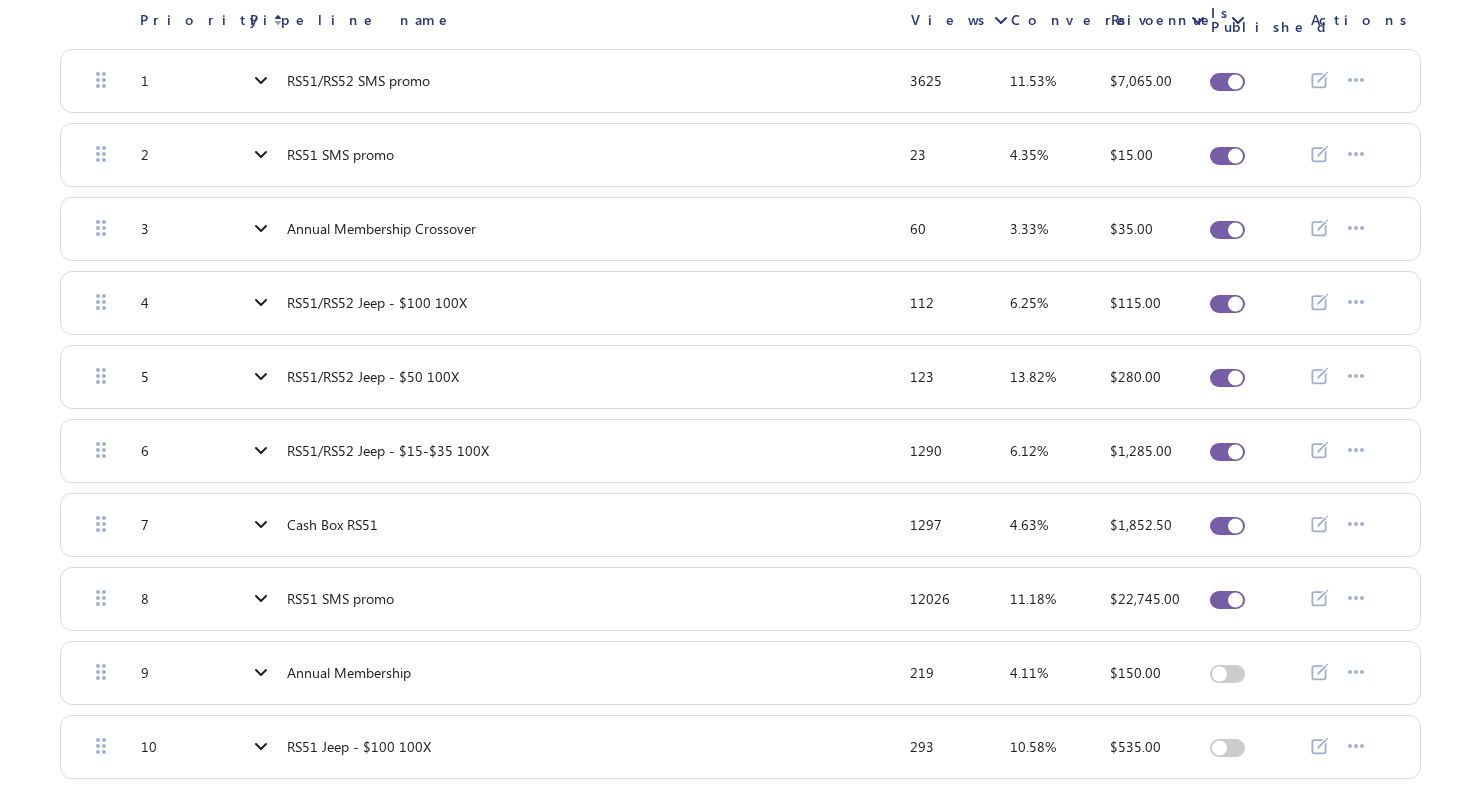 scroll, scrollTop: 160, scrollLeft: 0, axis: vertical 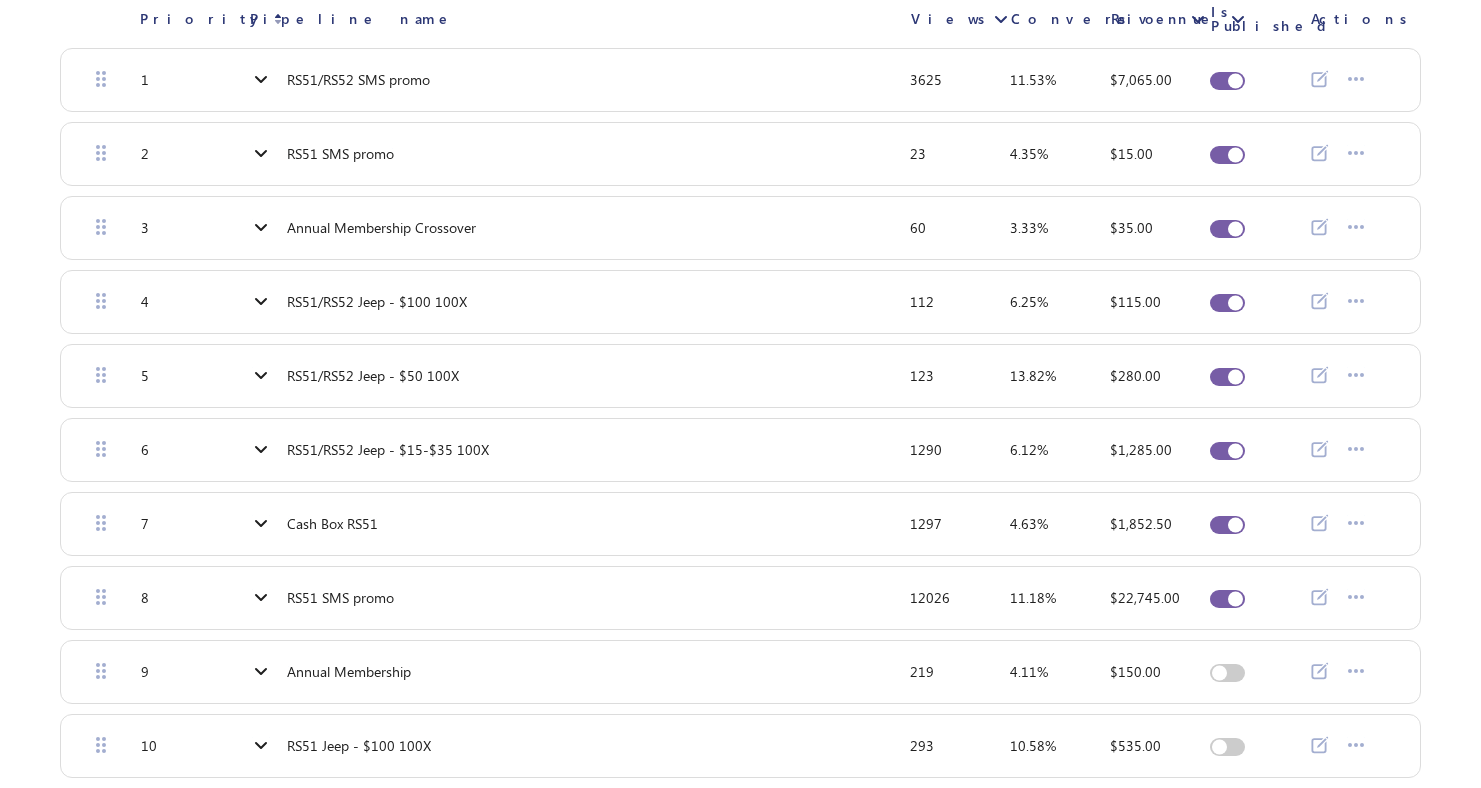 click at bounding box center [1227, 599] 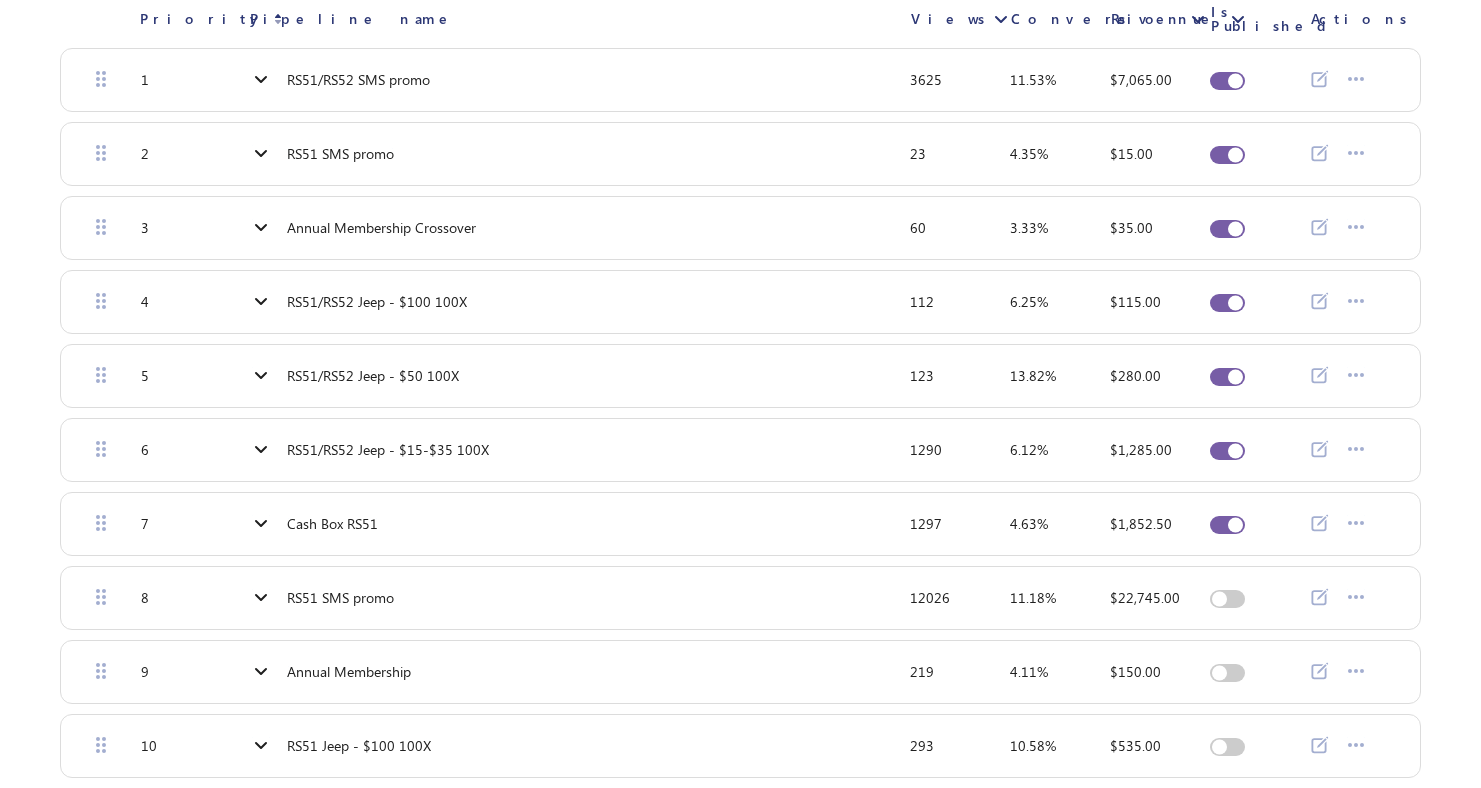 scroll, scrollTop: 0, scrollLeft: 0, axis: both 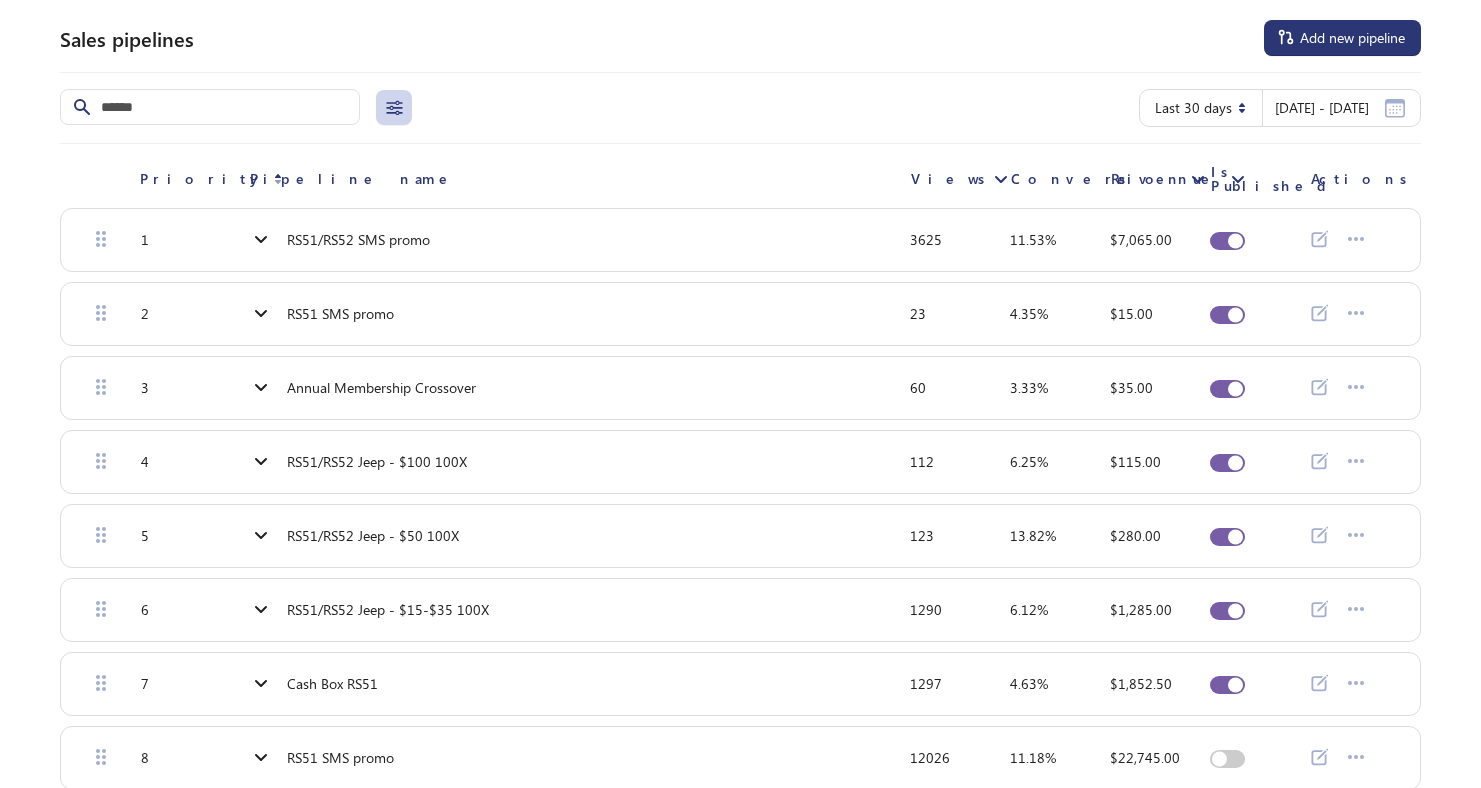 click on "Sales pipelines Add new pipeline" at bounding box center (740, 38) 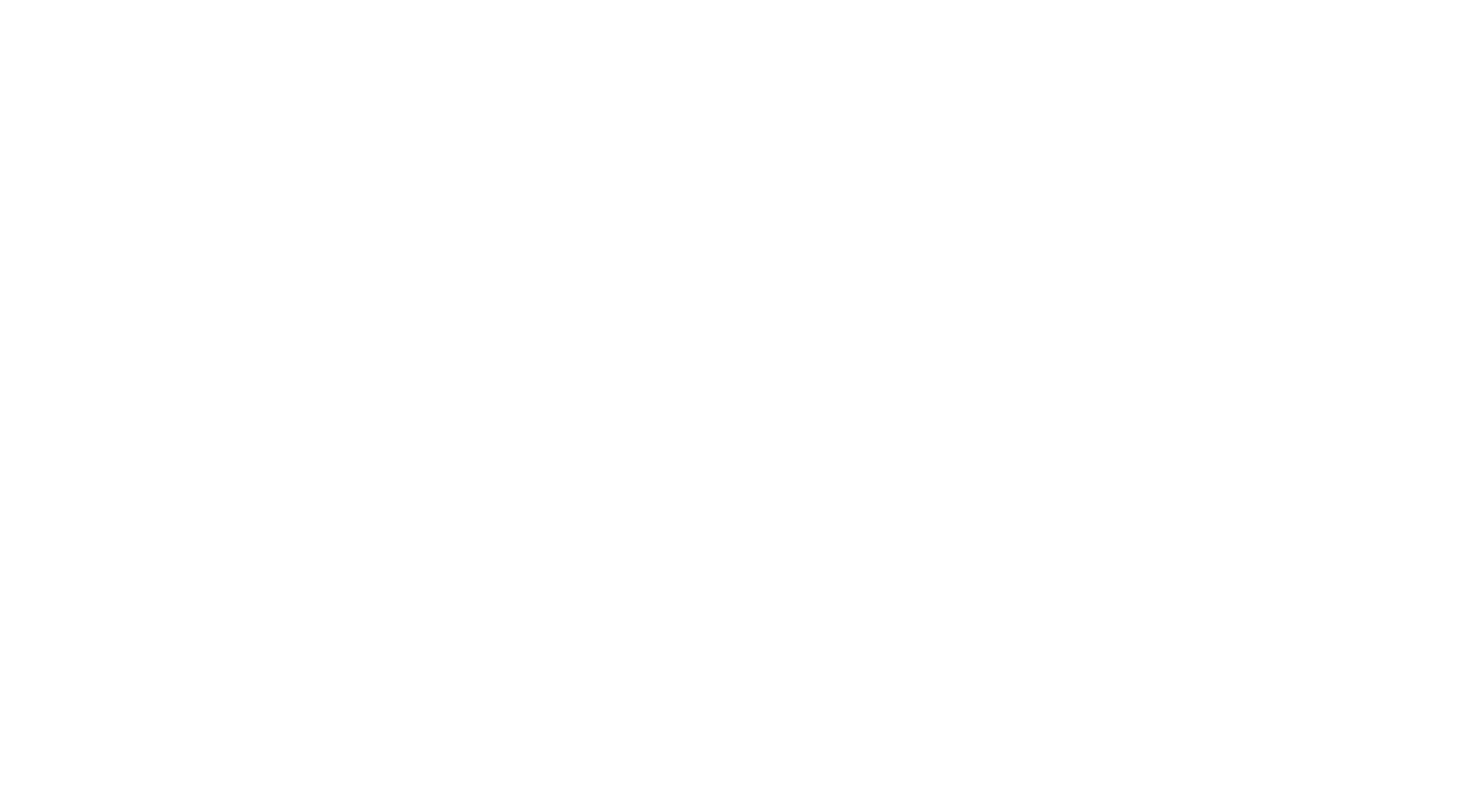 scroll, scrollTop: 0, scrollLeft: 0, axis: both 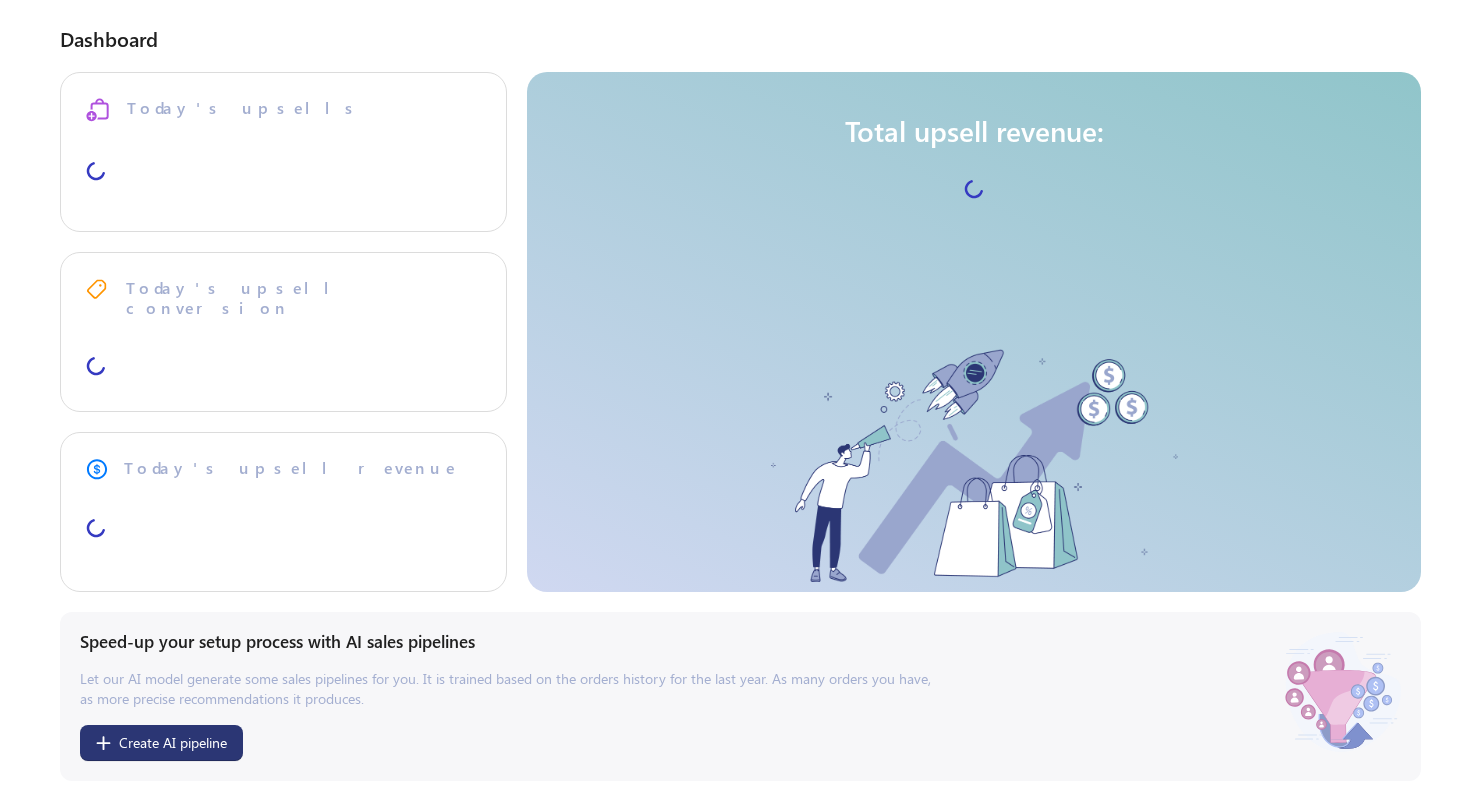 select on "**" 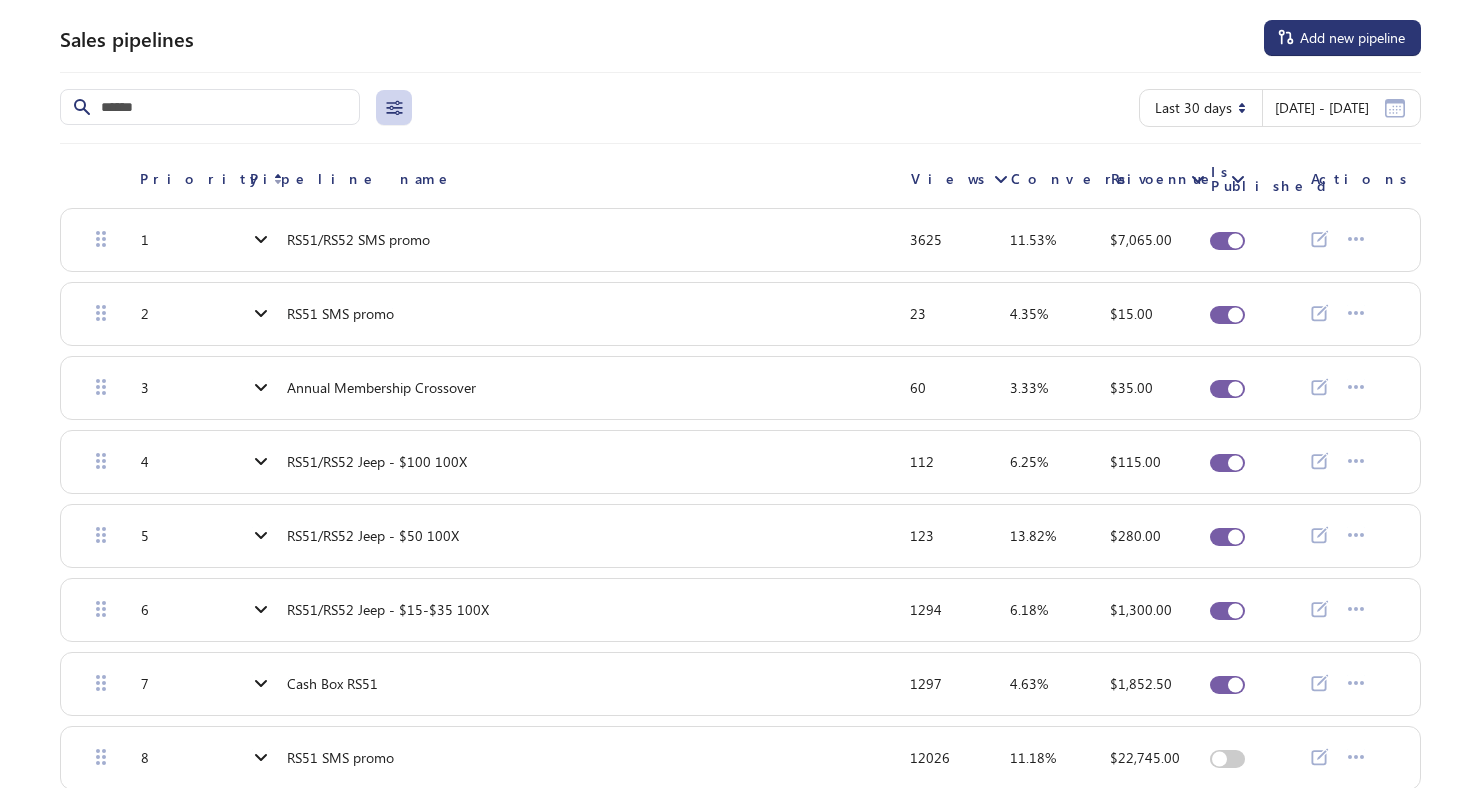 click at bounding box center (1320, 240) 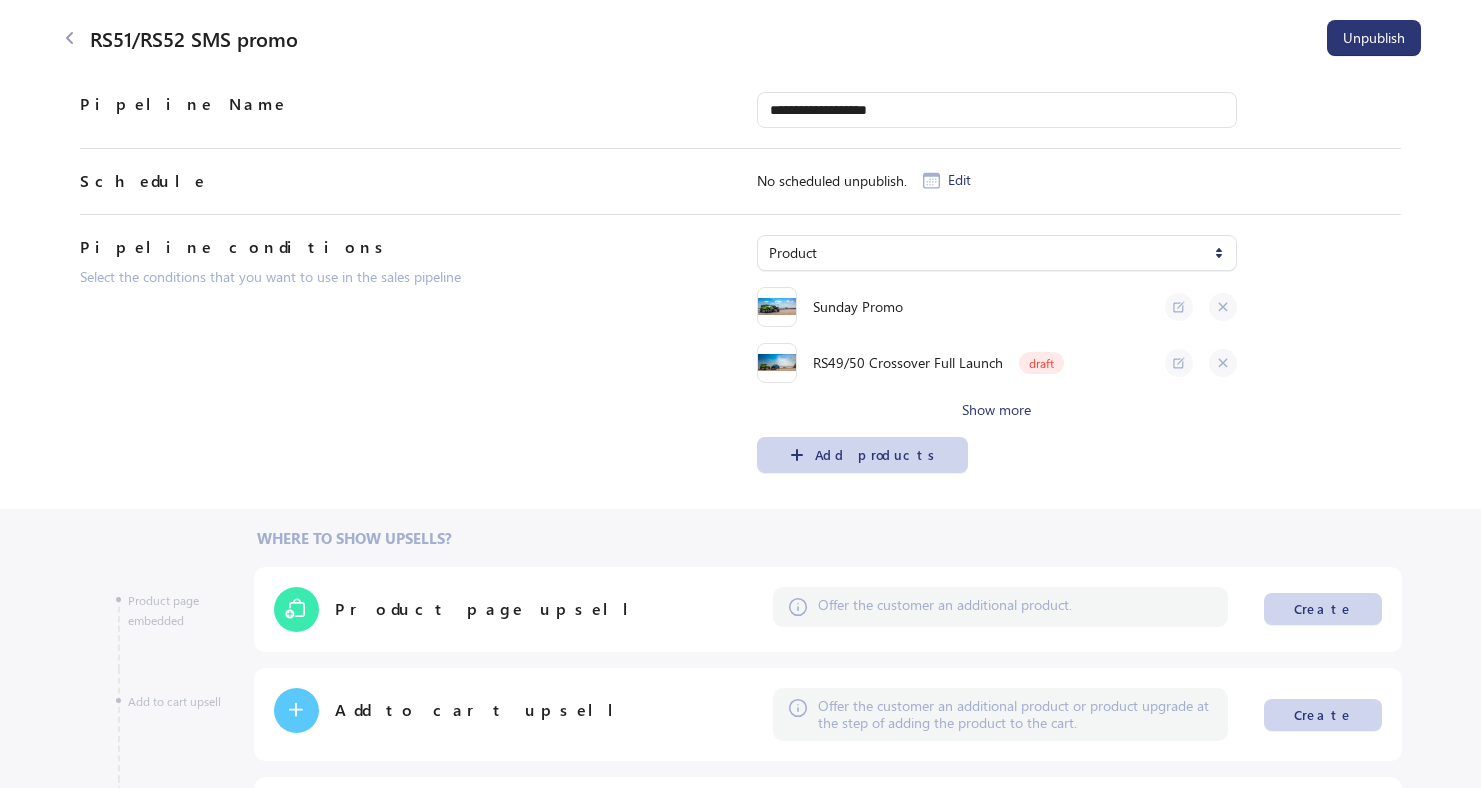 click on "**********" at bounding box center (1079, 354) 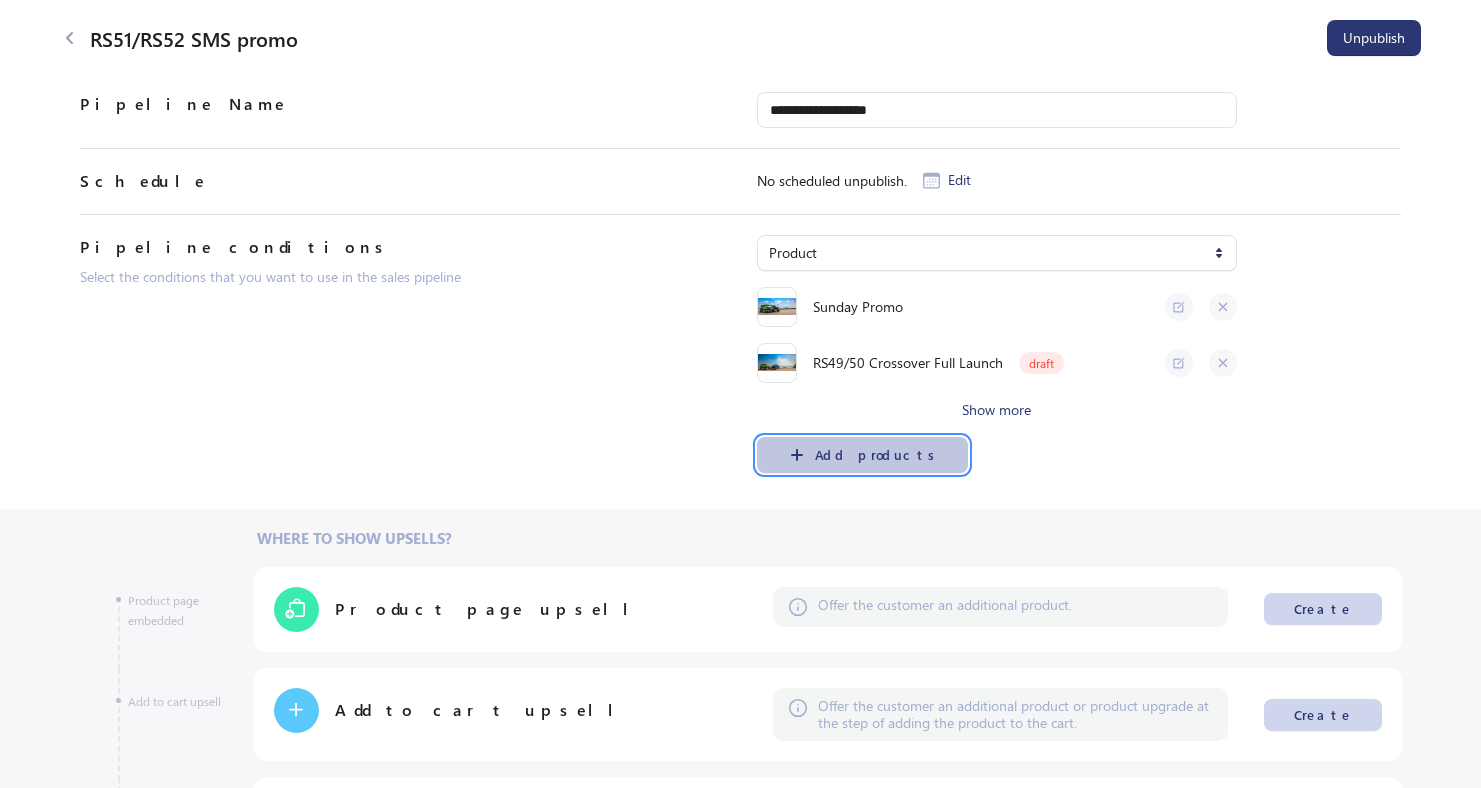 click on "Add products" at bounding box center [862, 455] 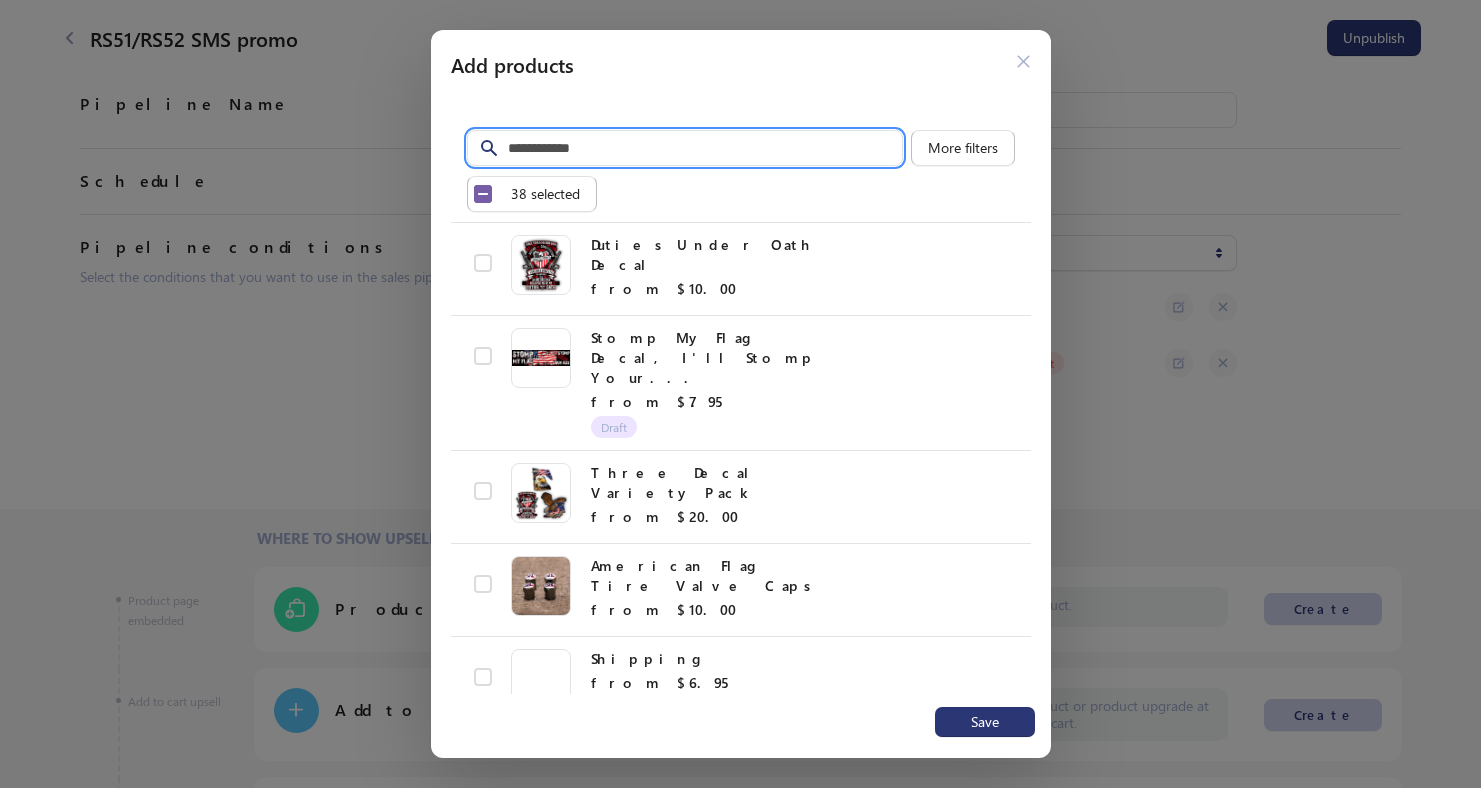 click on "Filter items" at bounding box center [705, 148] 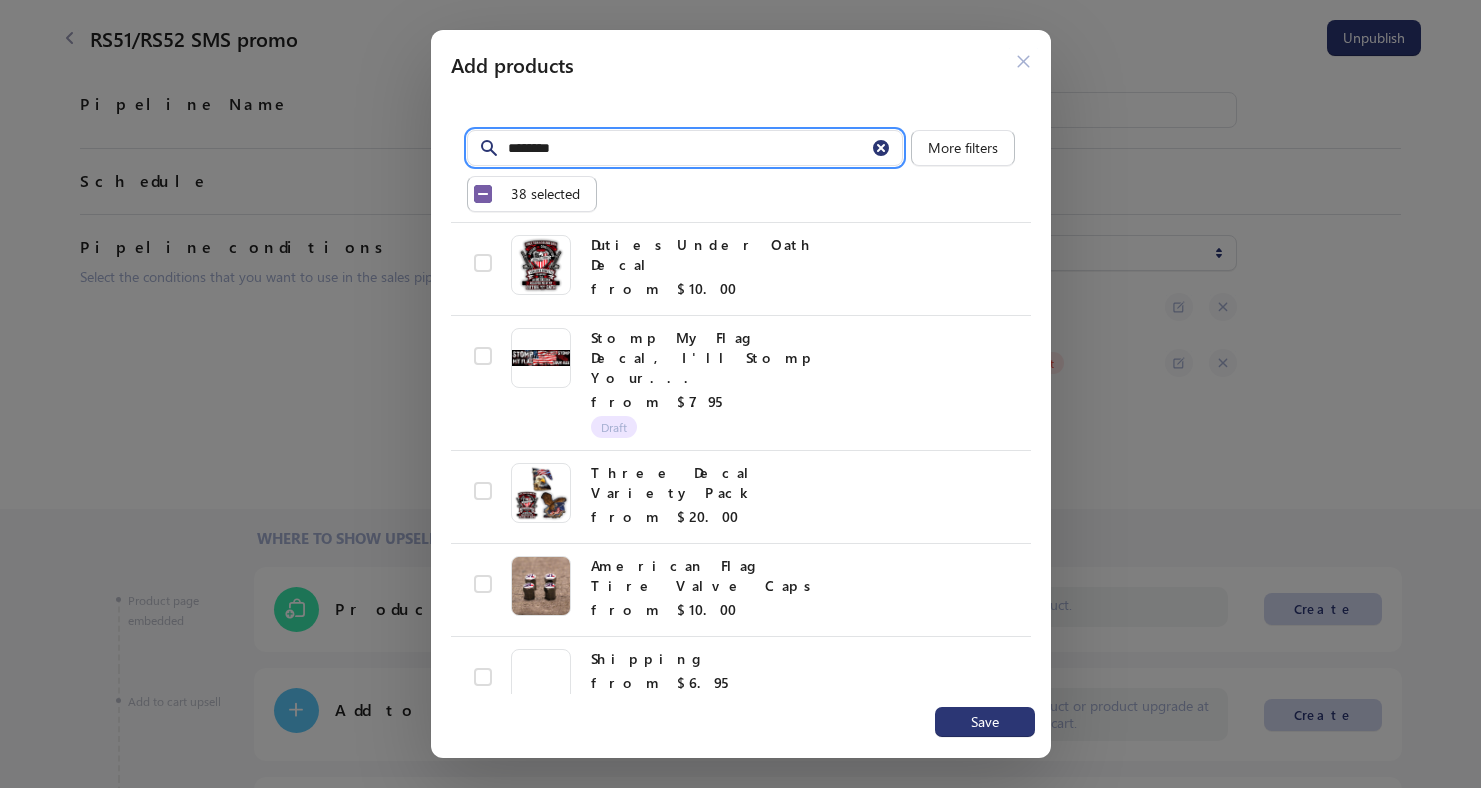 type on "*******" 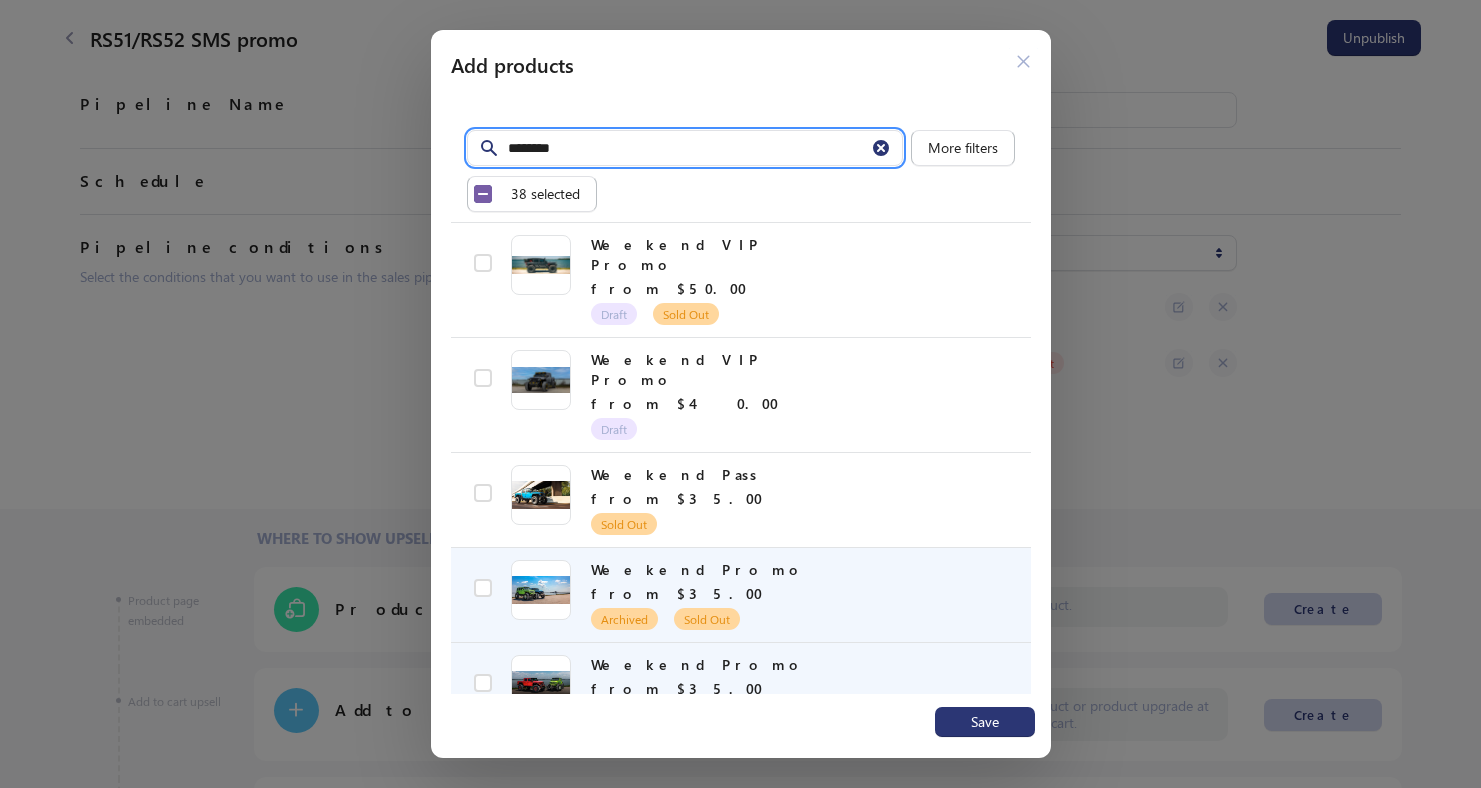 scroll, scrollTop: 245, scrollLeft: 0, axis: vertical 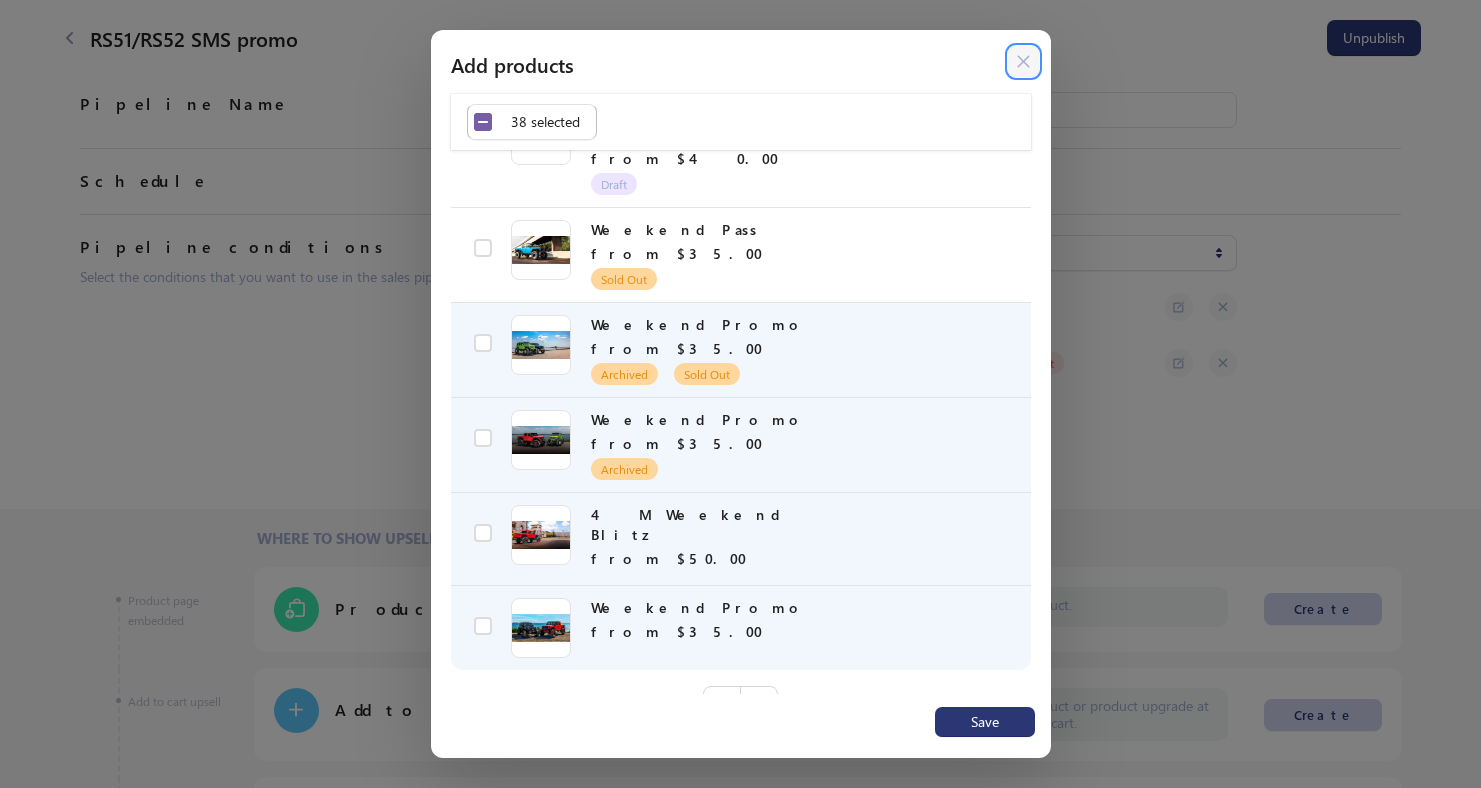 click 